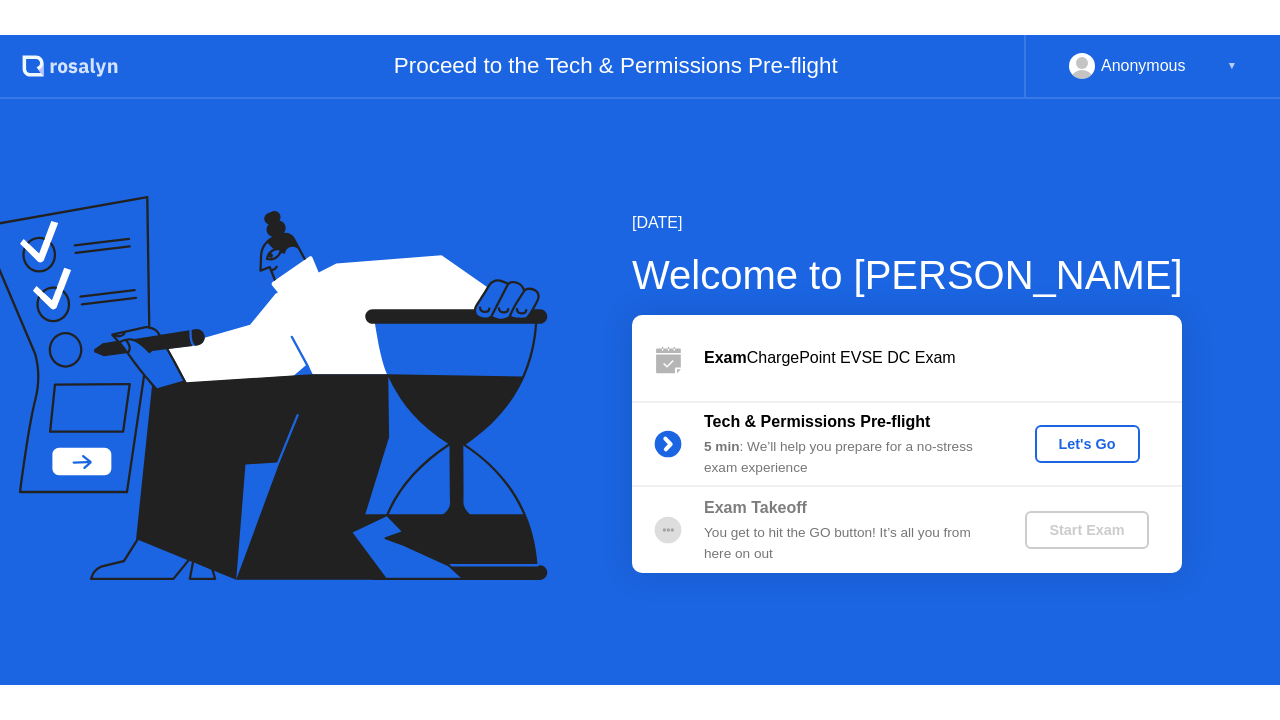 scroll, scrollTop: 0, scrollLeft: 0, axis: both 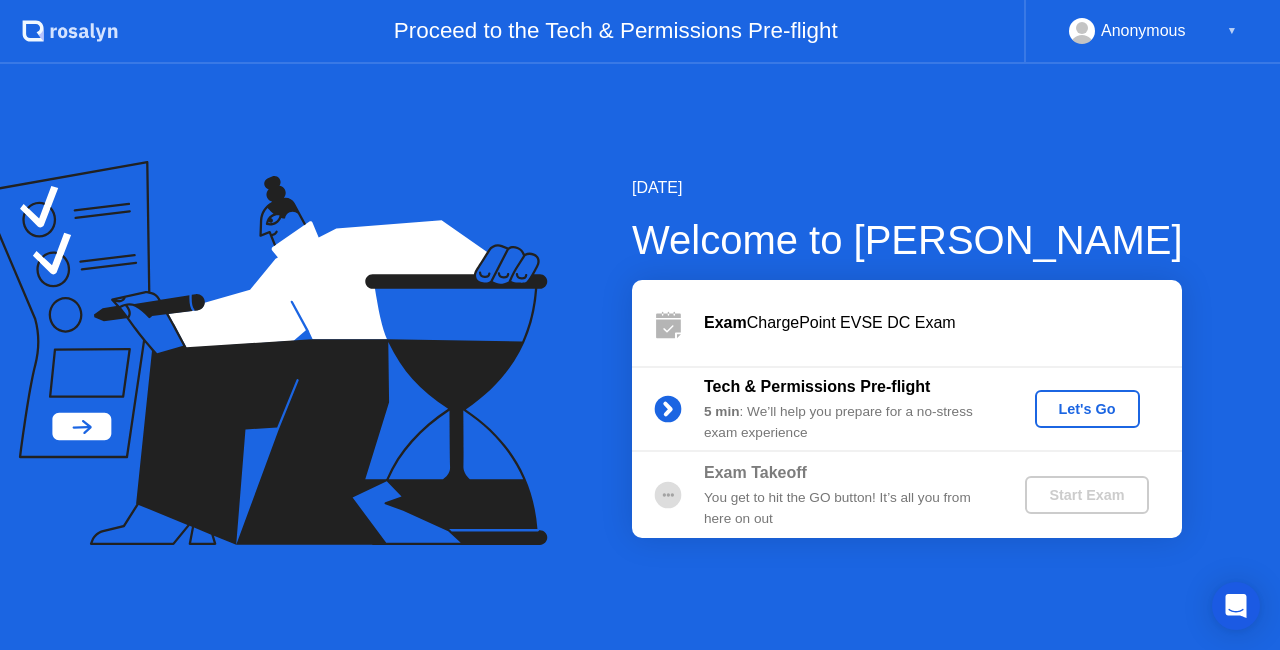 click on "Let's Go" 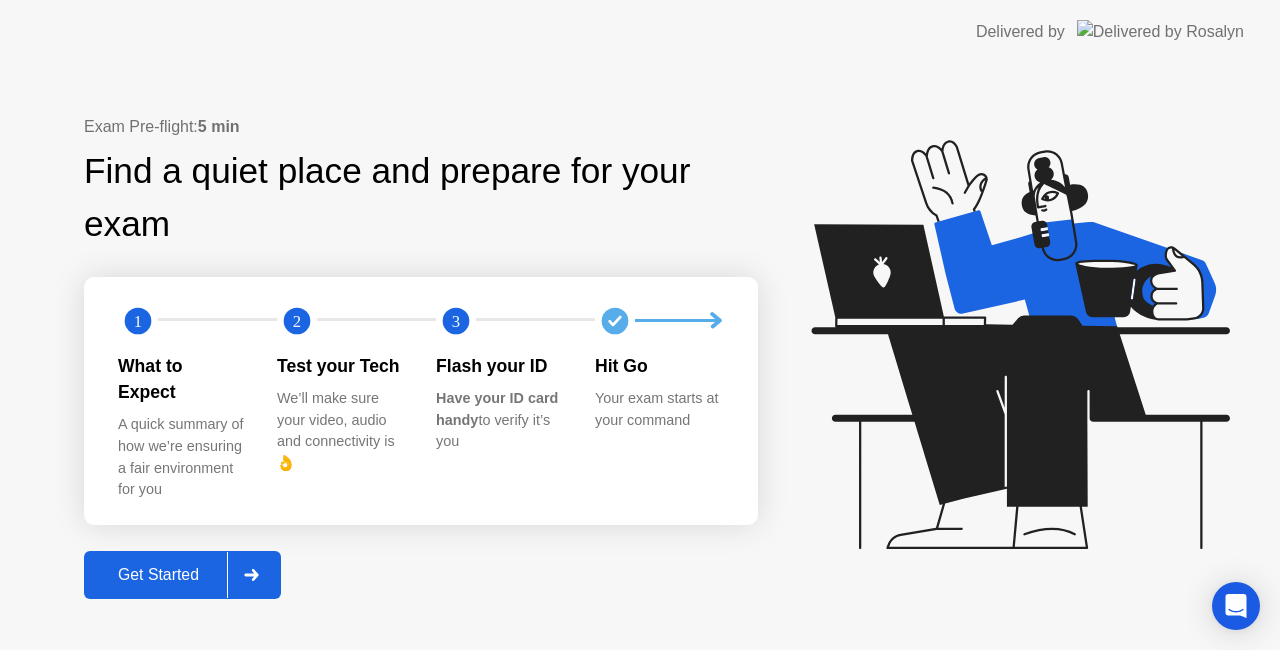 click on "Get Started" 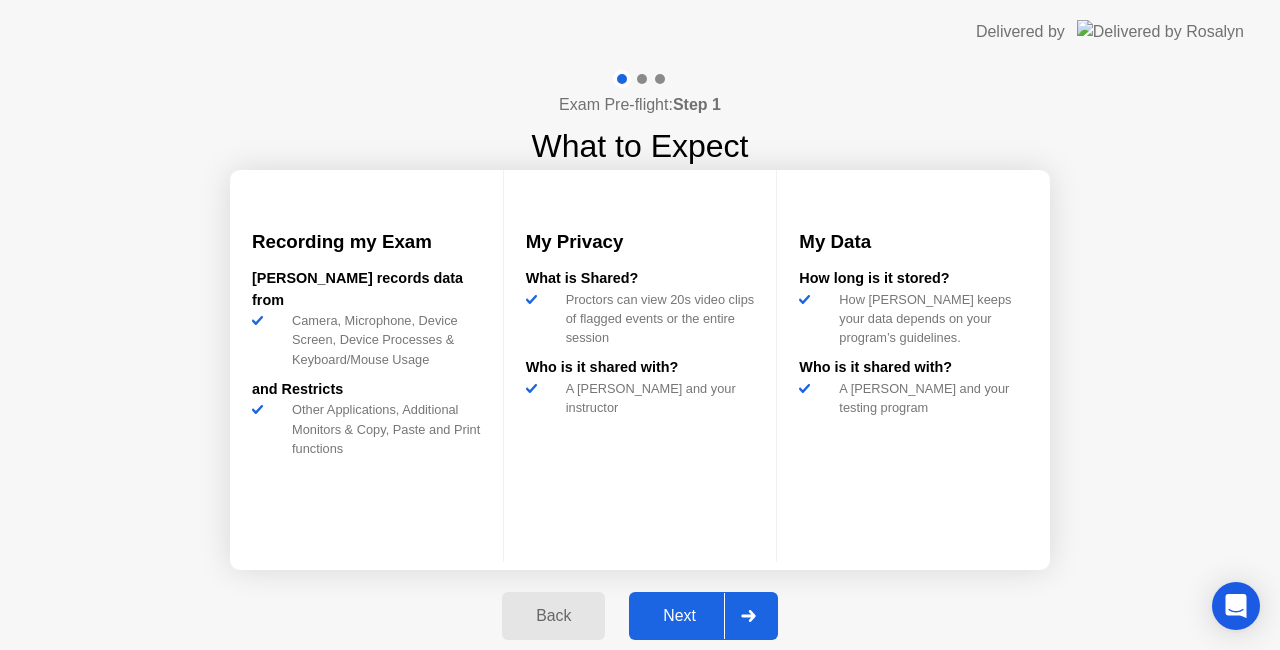 click on "Next" 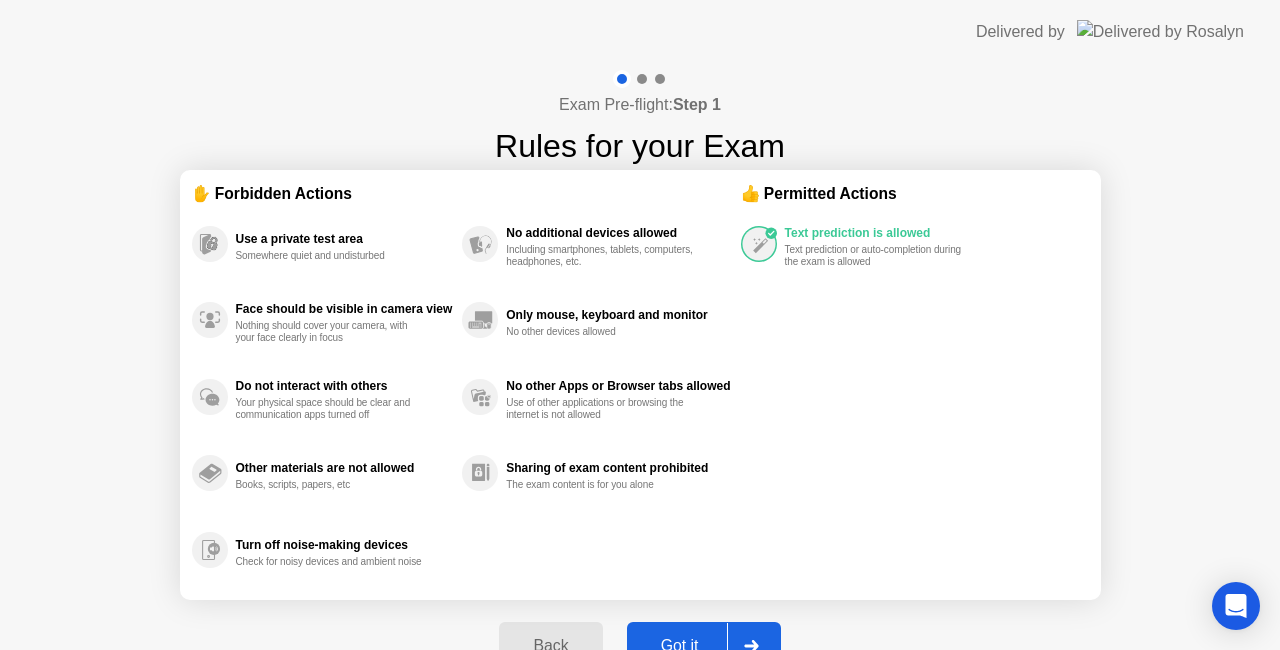 click on "Got it" 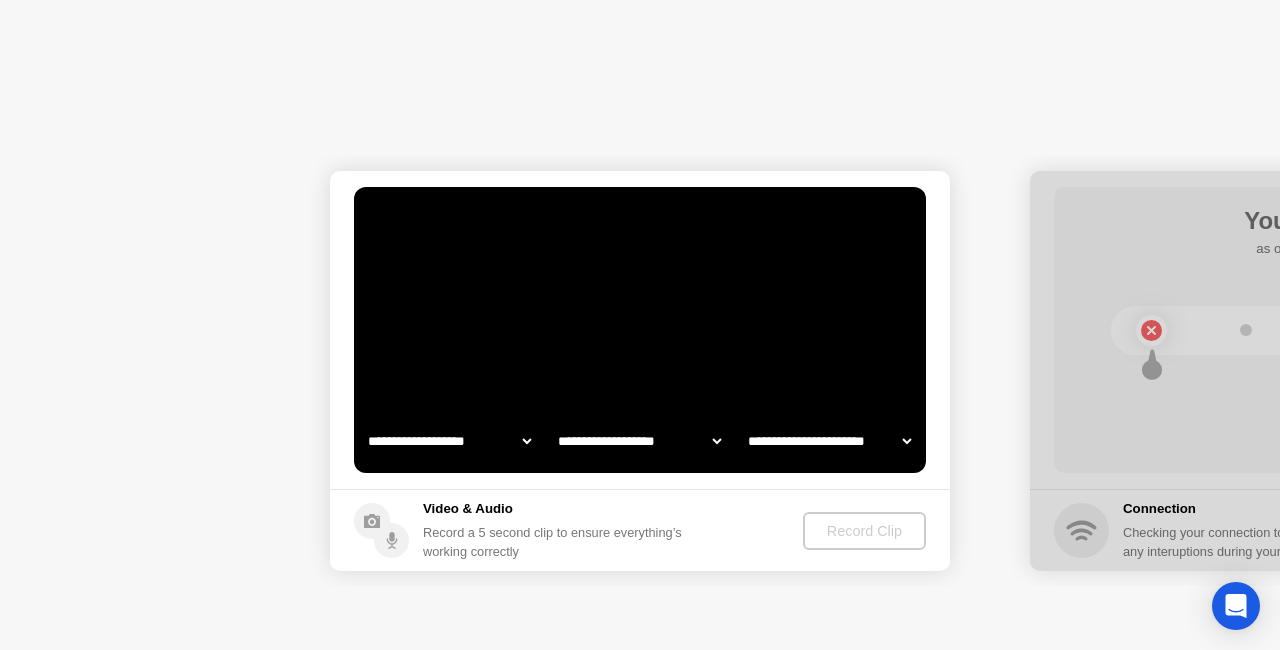 select on "**********" 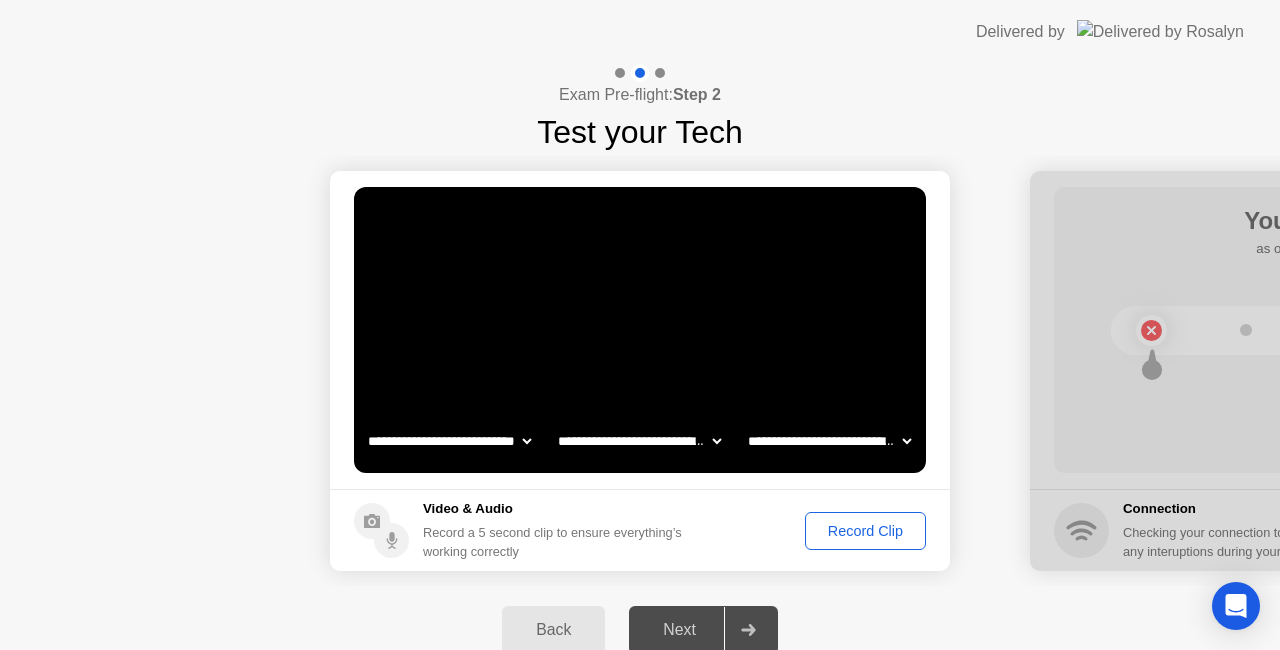 click on "Record Clip" 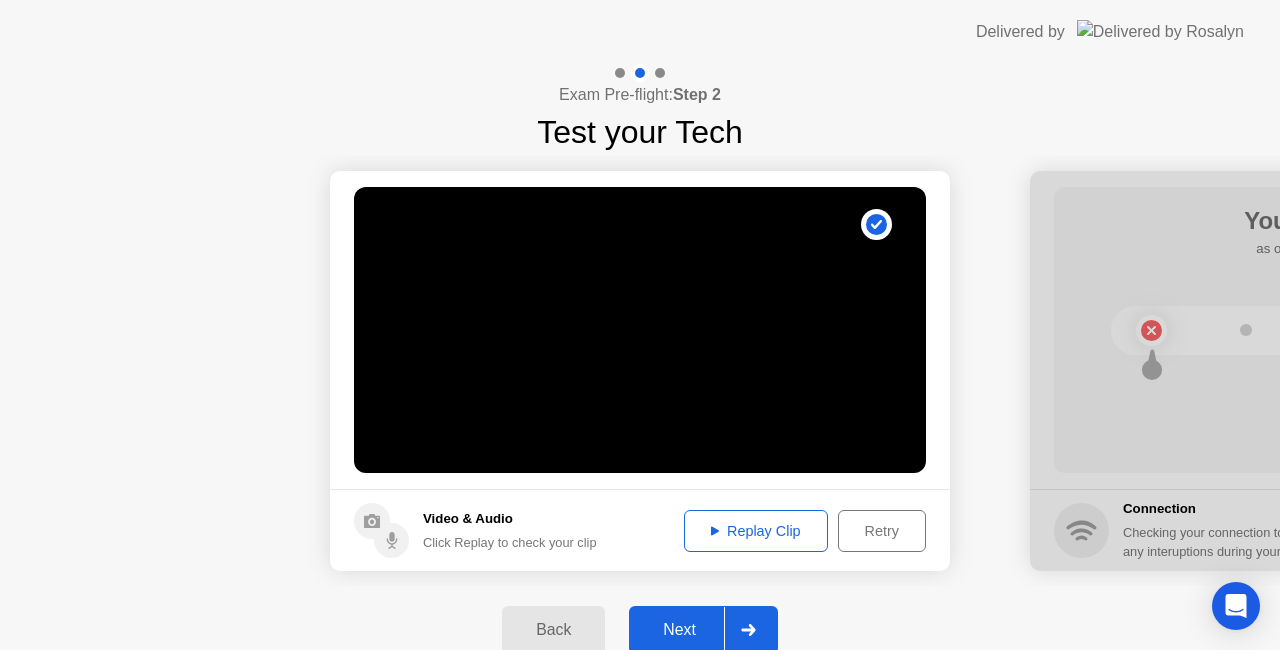 click on "Next" 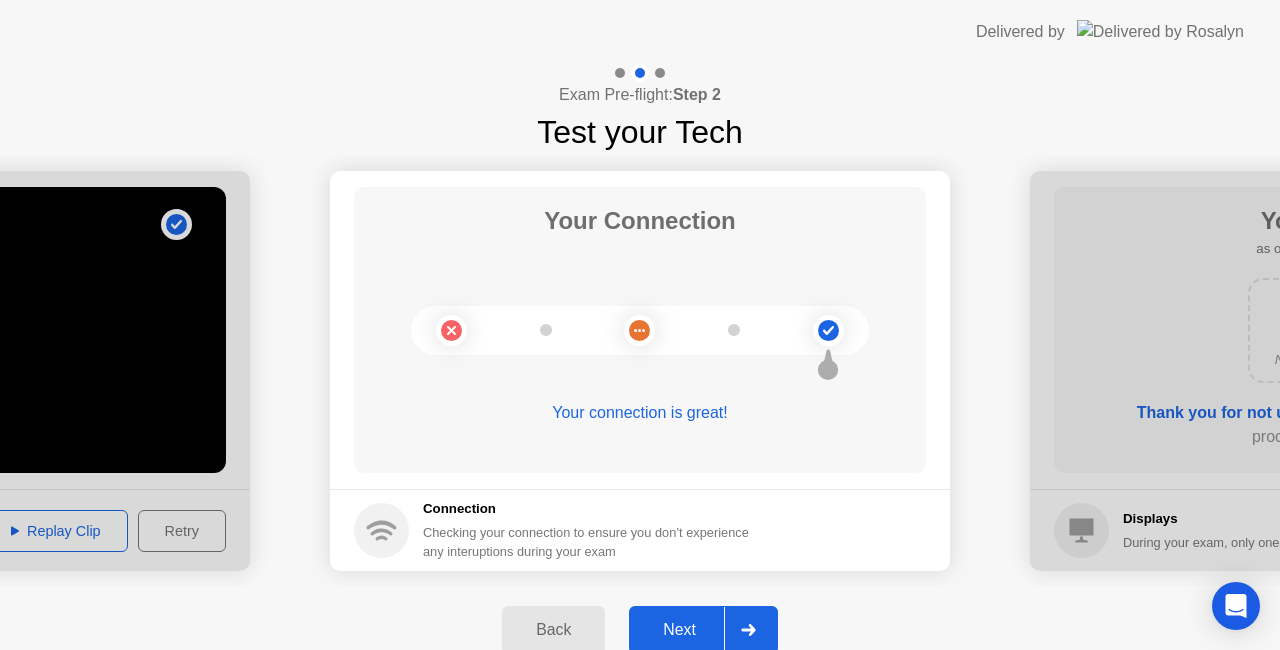 click on "Next" 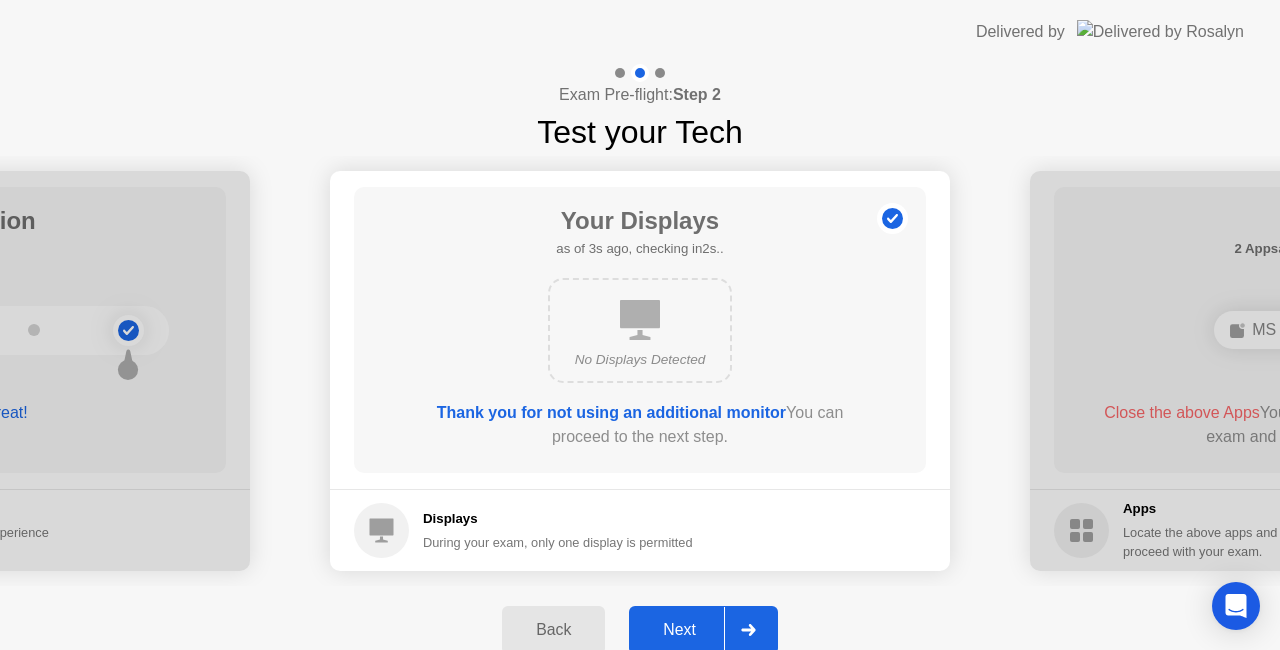 click on "Next" 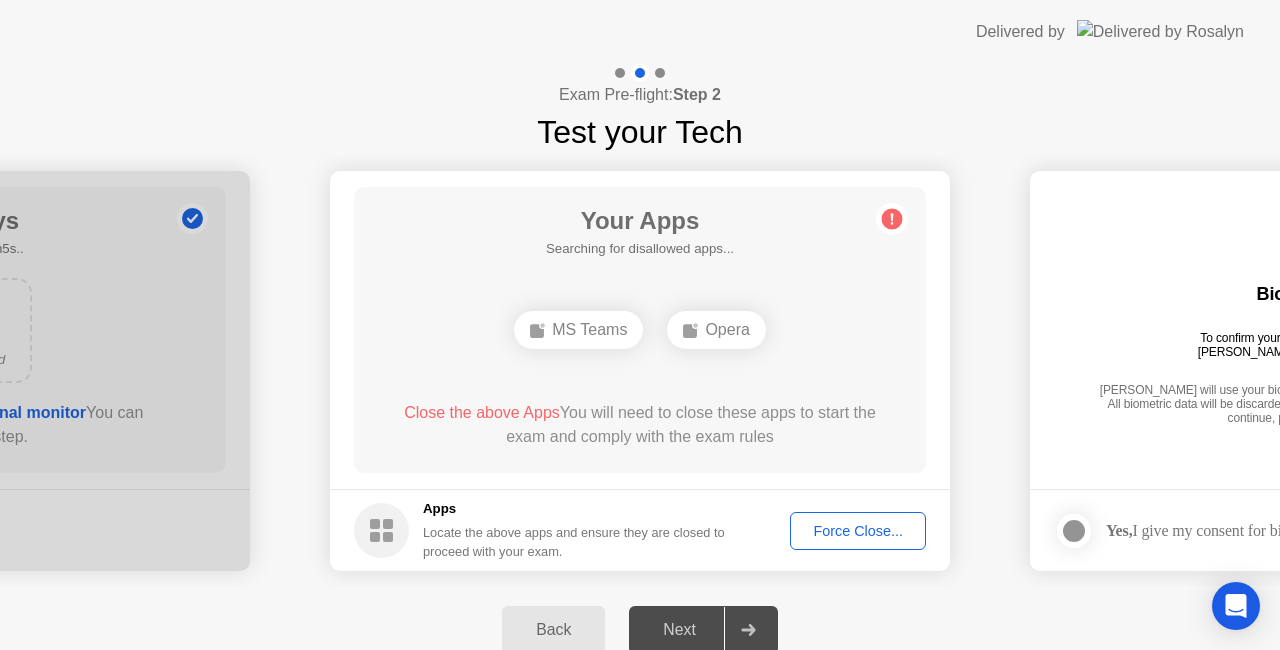 click on "Force Close..." 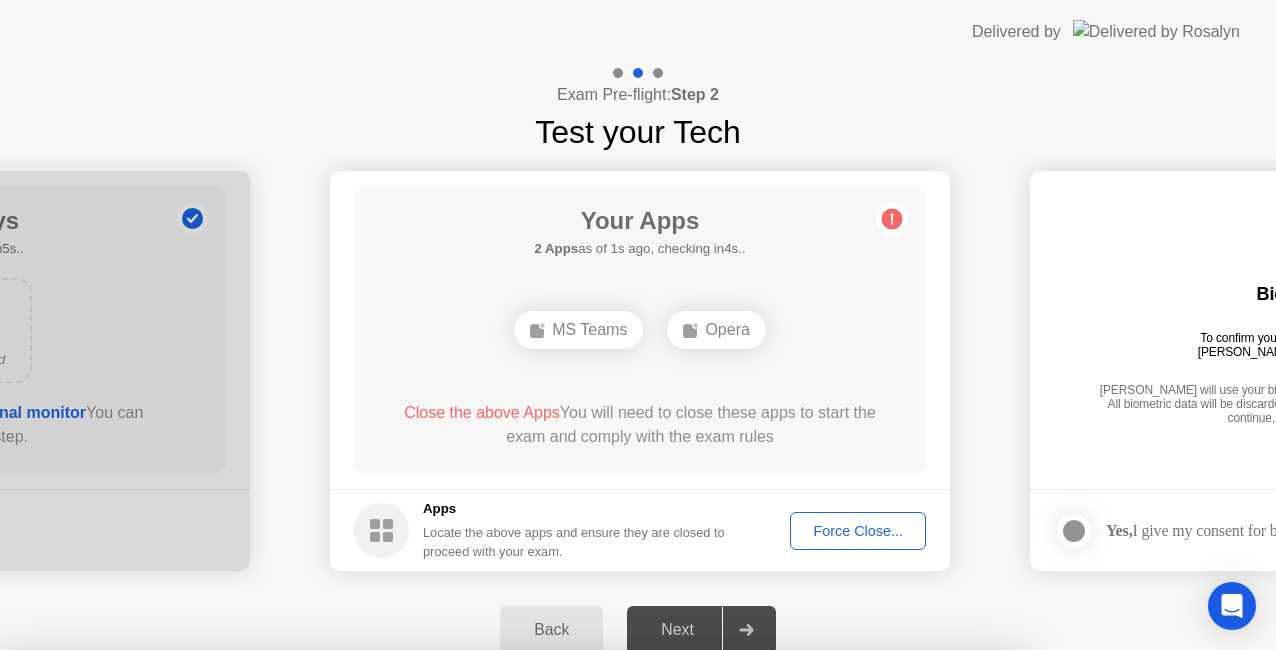 click on "Confirm" at bounding box center (577, 926) 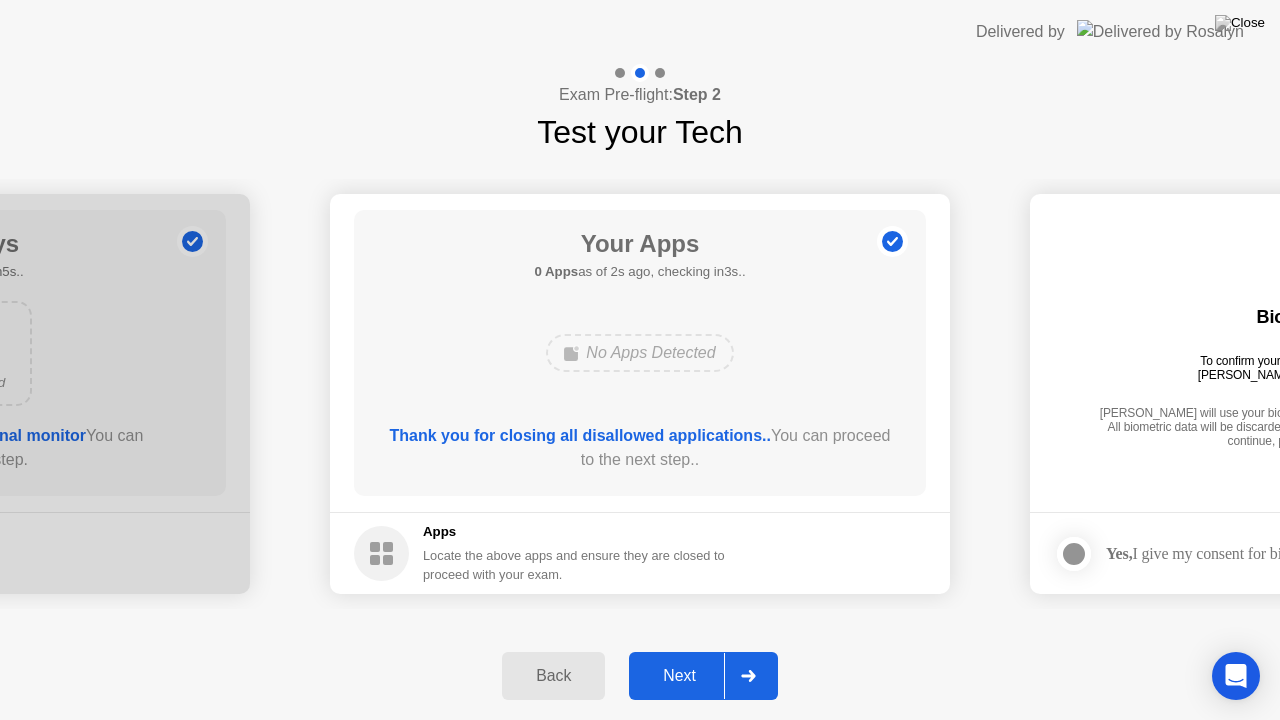 click on "Next" 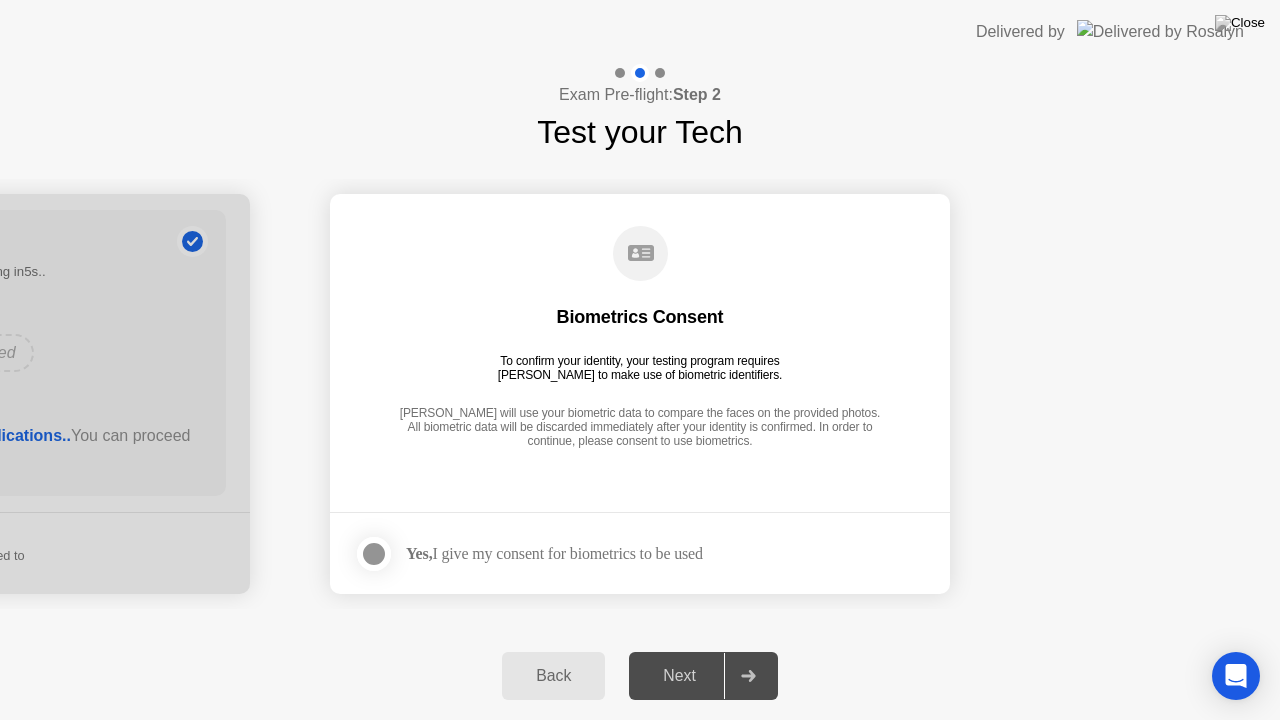 click on "Yes,  I give my consent for biometrics to be used" 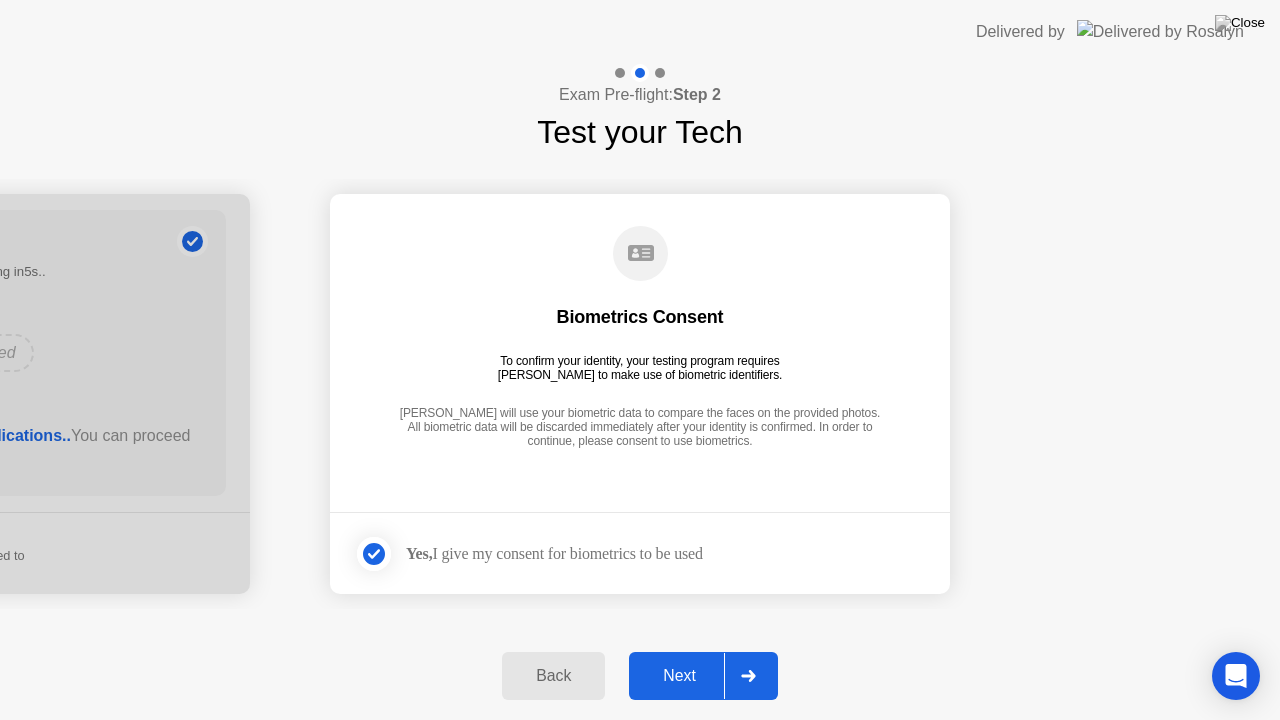 click on "Next" 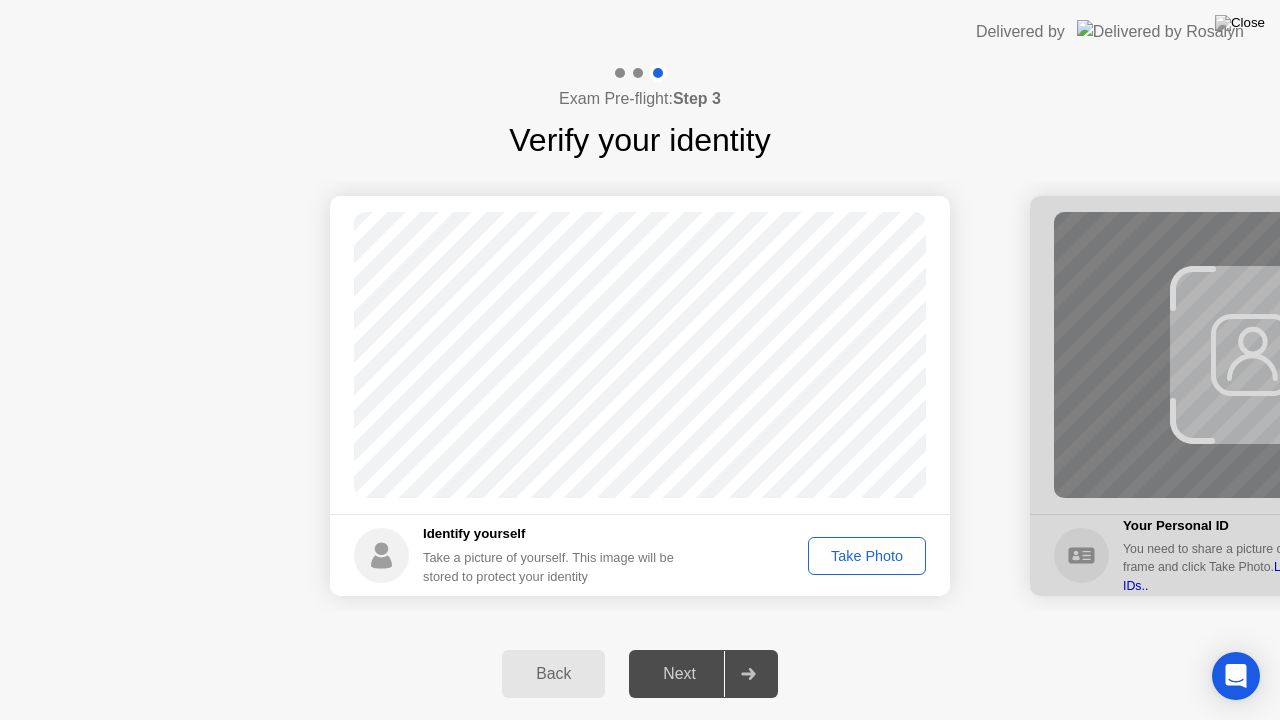 click on "Take Photo" 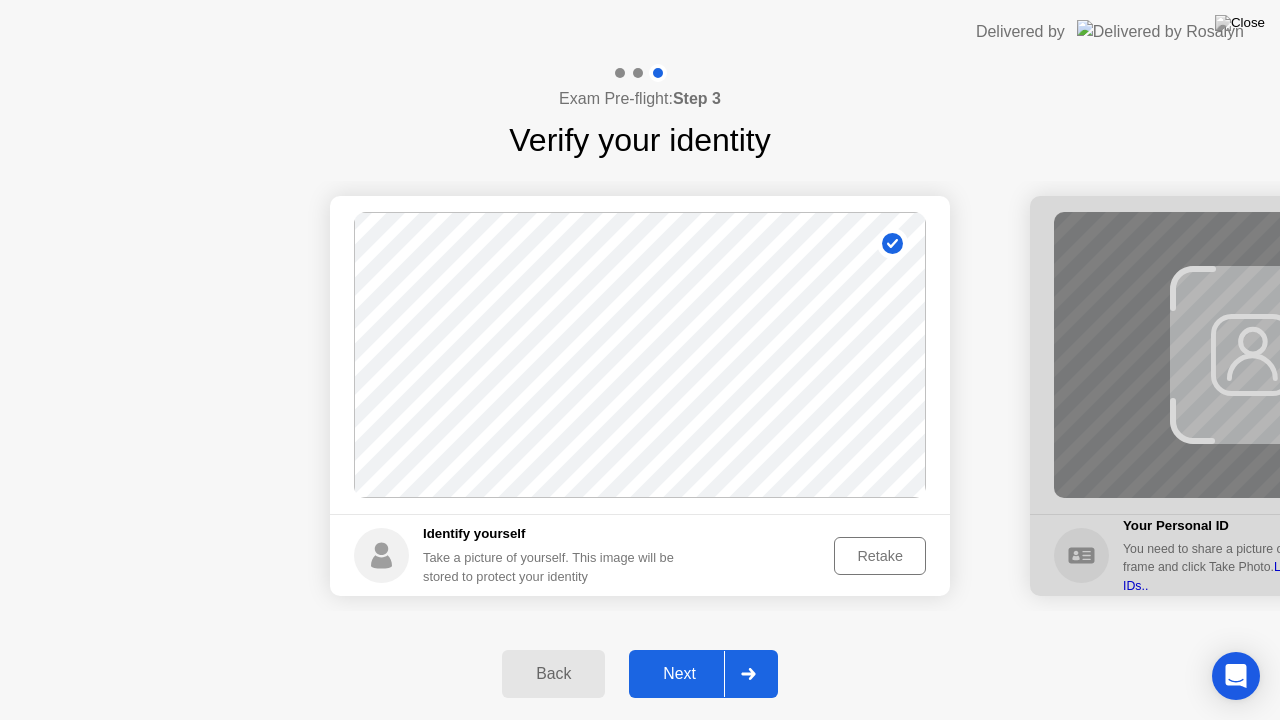 click on "Next" 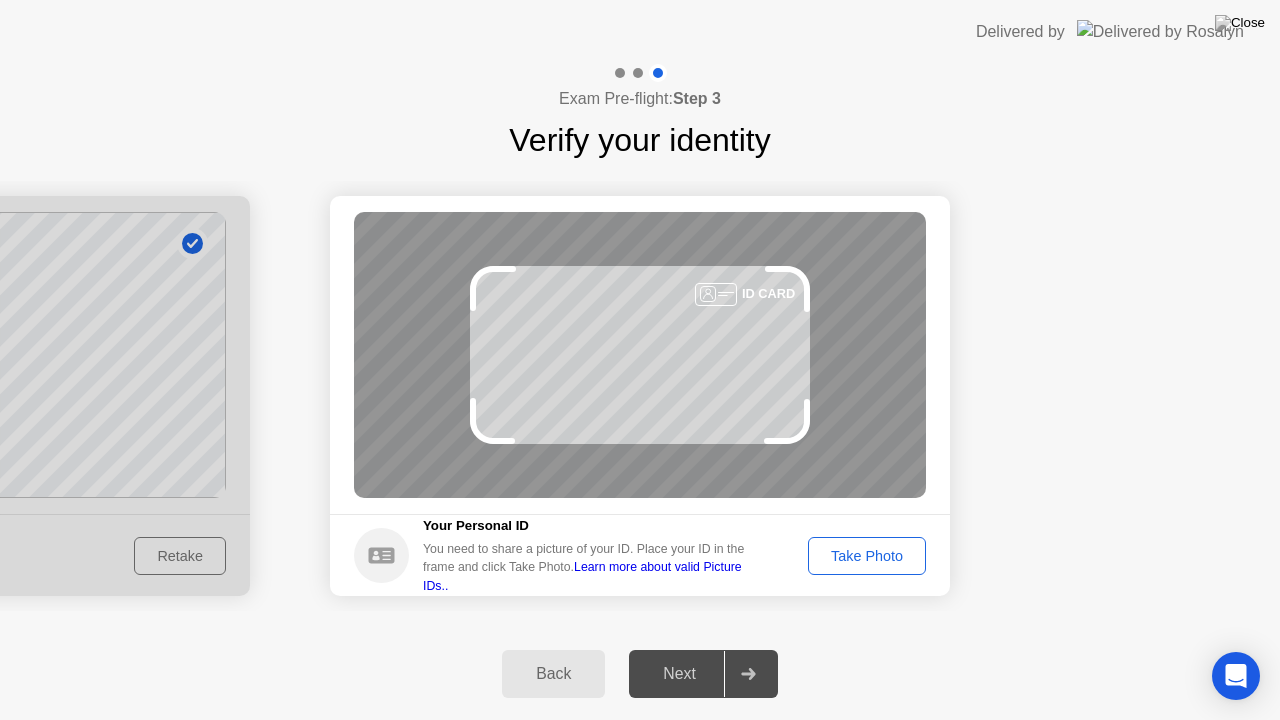 click on "Take Photo" 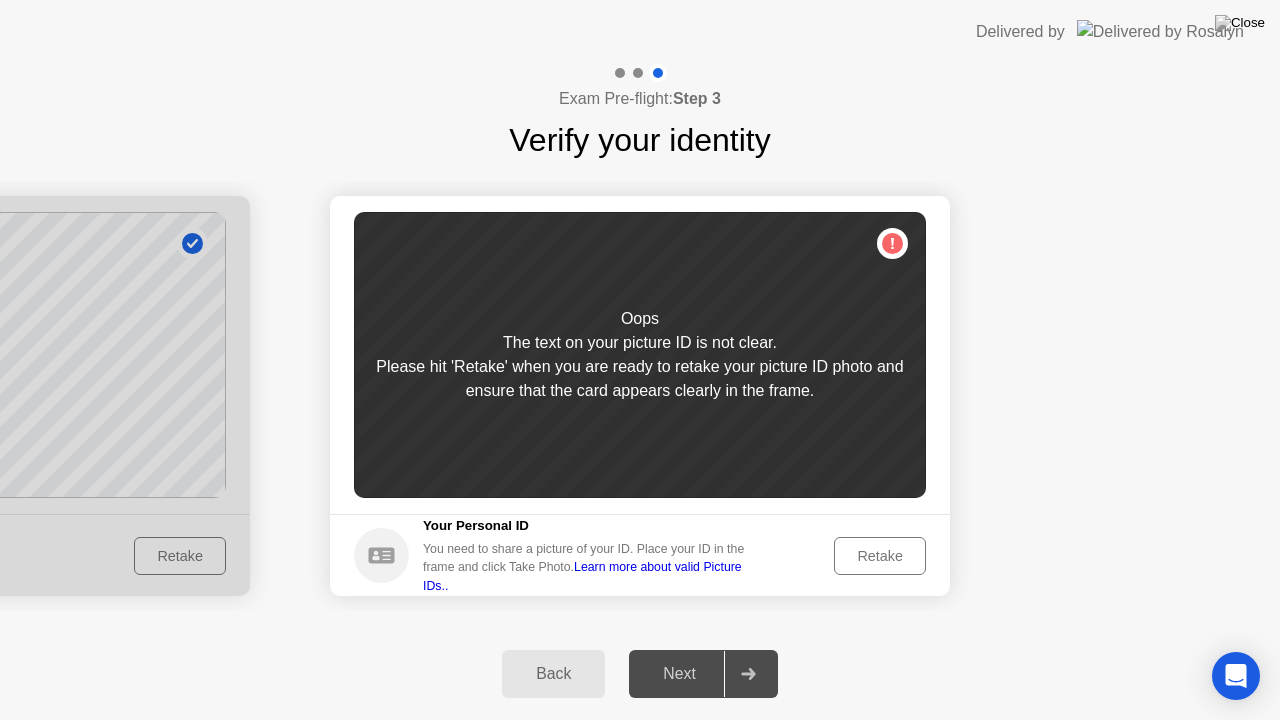 click on "Retake" 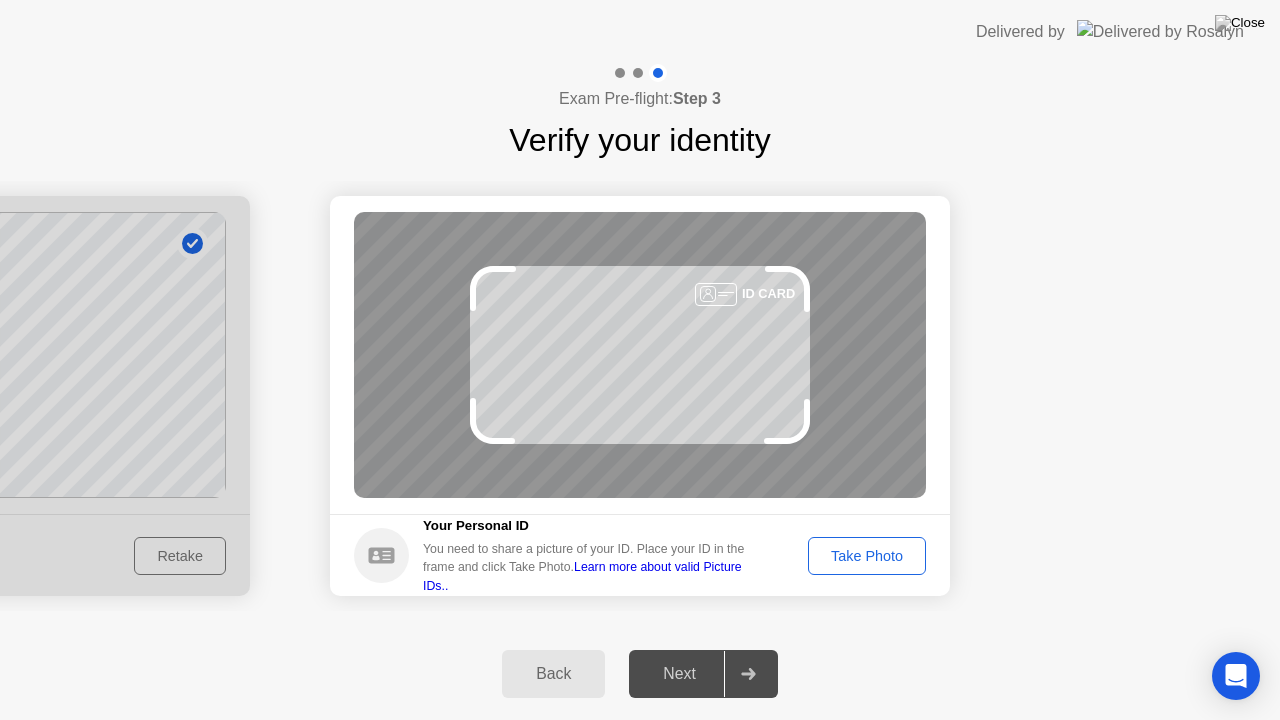 click on "Take Photo" 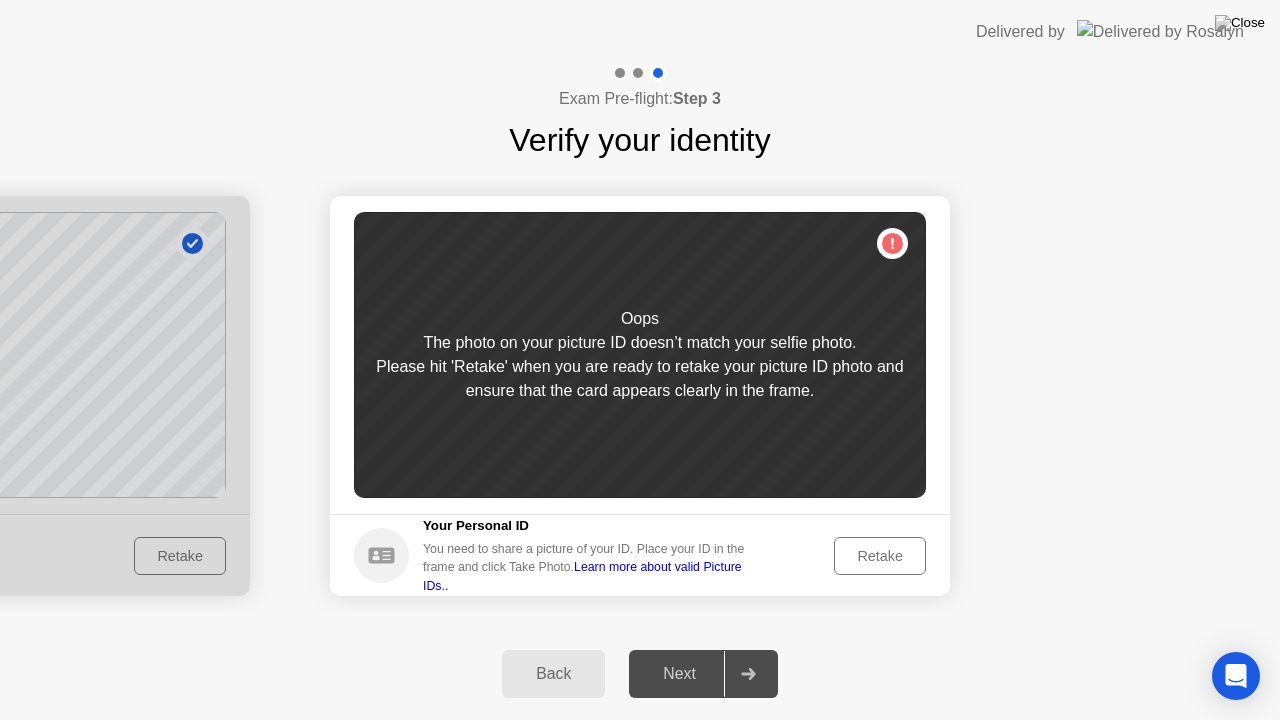 click on "Retake" 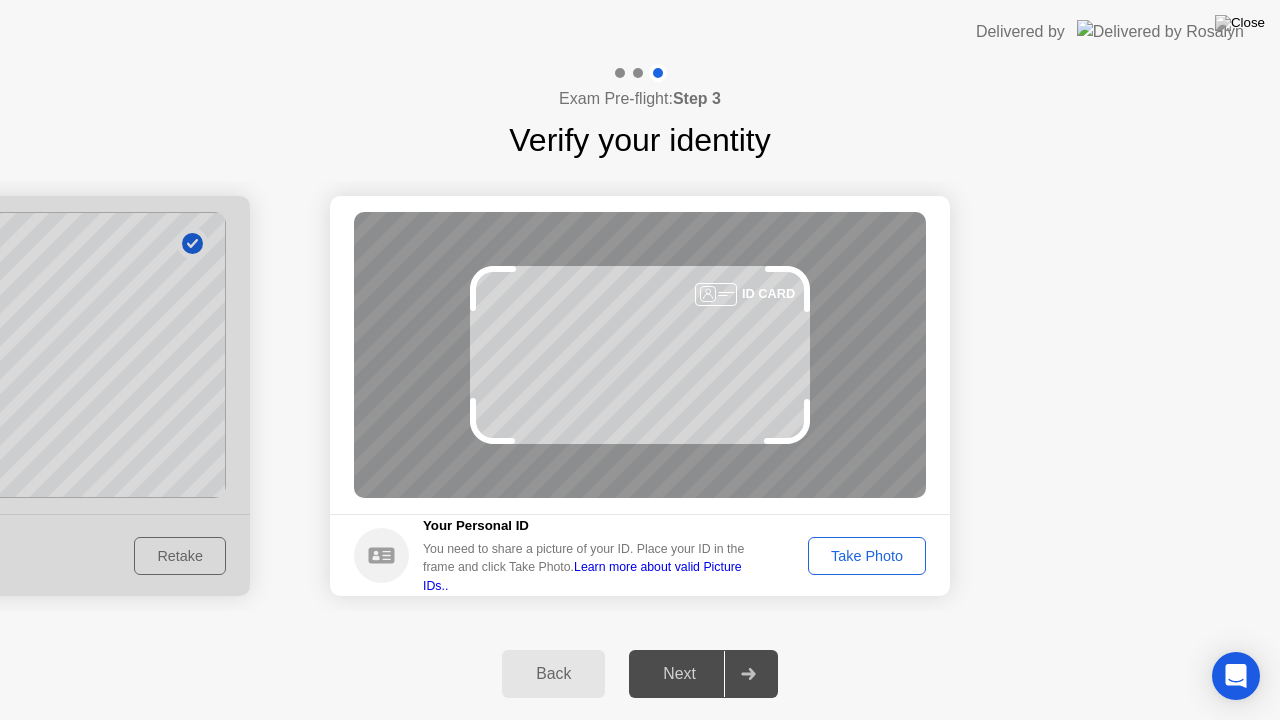 click on "Take Photo" 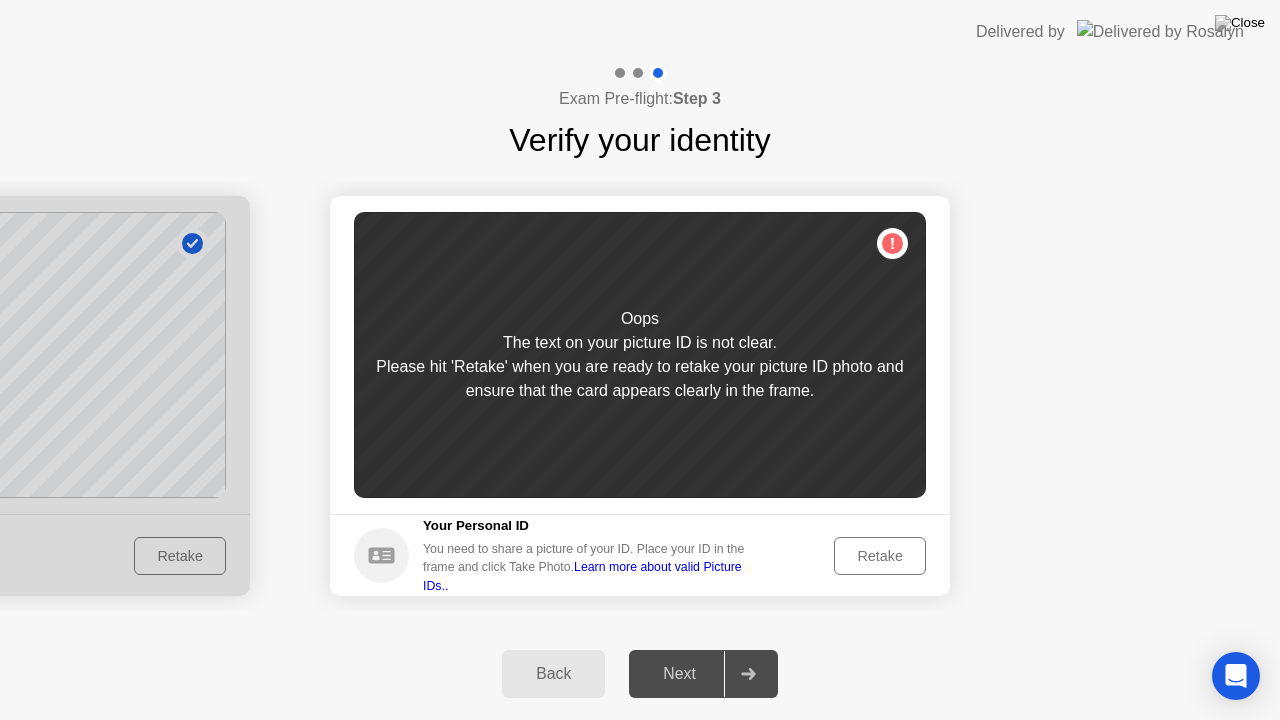 click on "Retake" 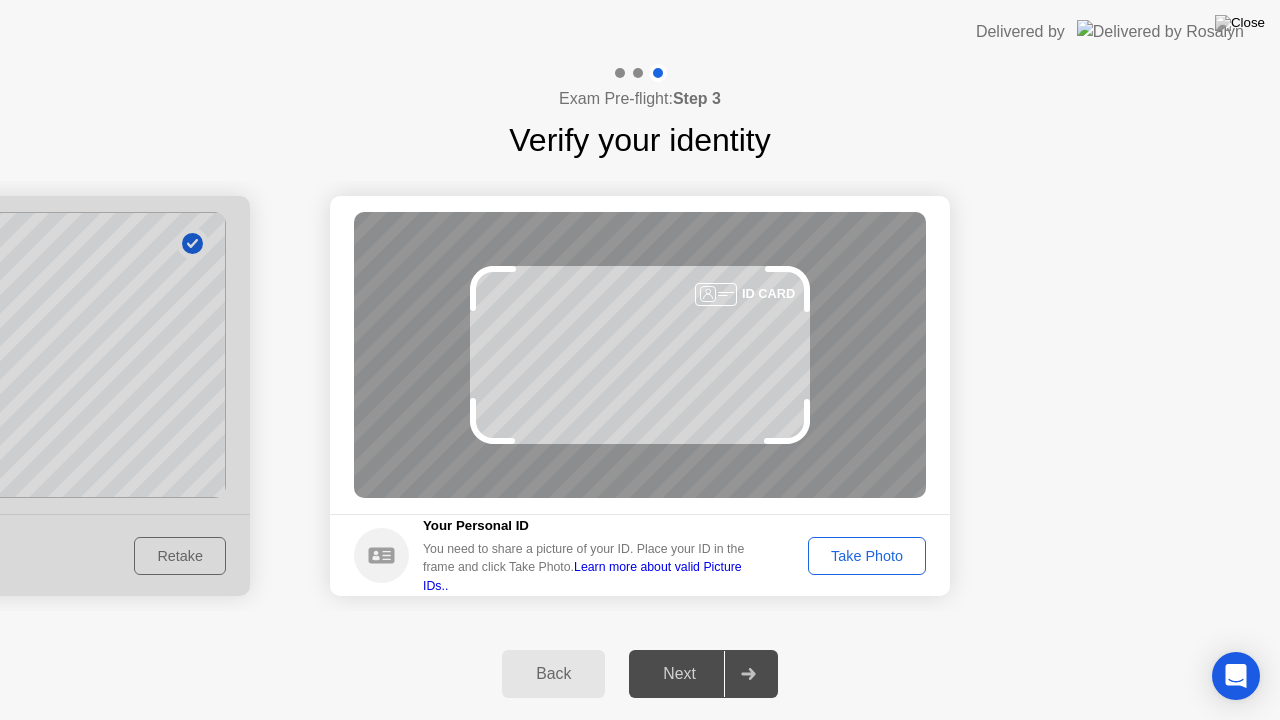 click on "Take Photo" 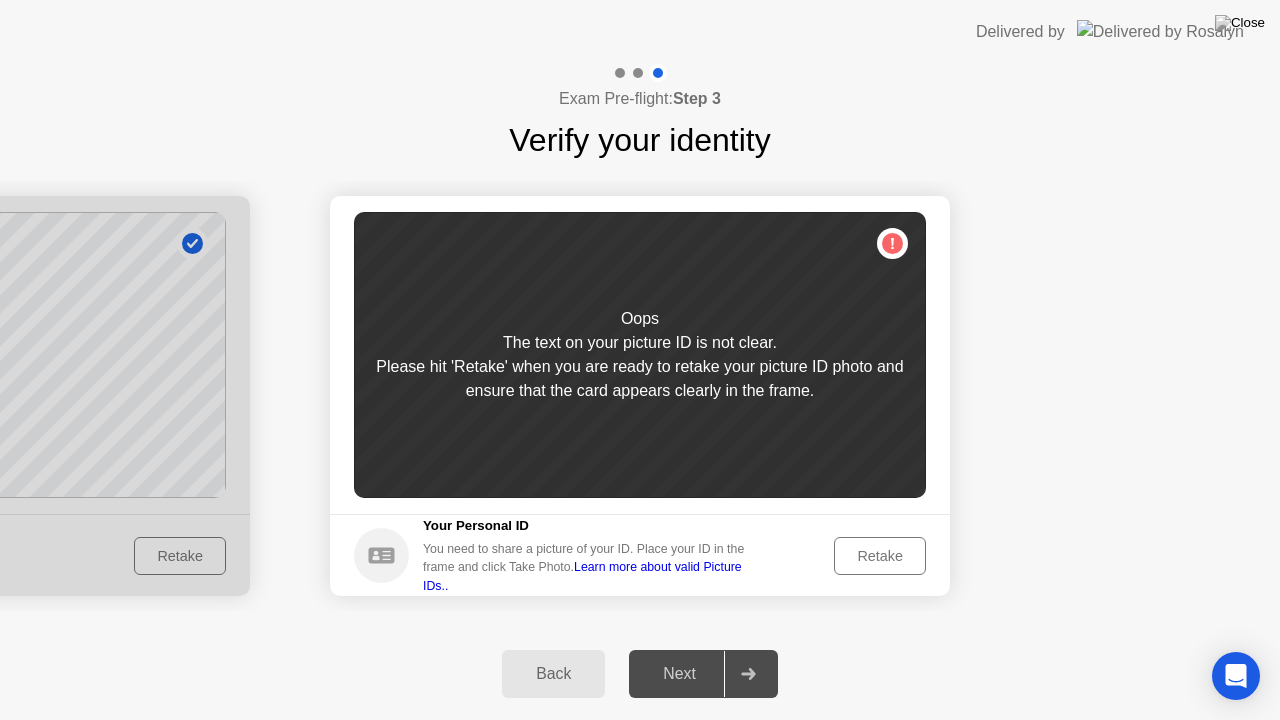 click on "Retake" 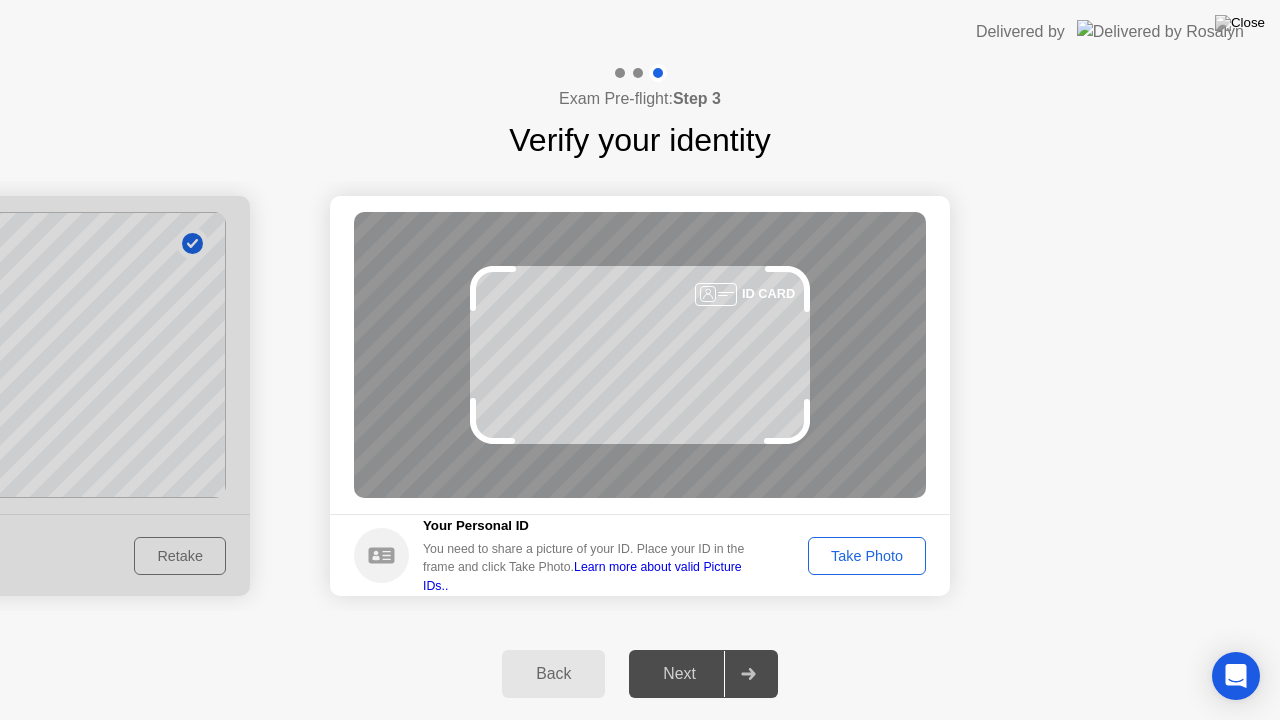 click on "Take Photo" 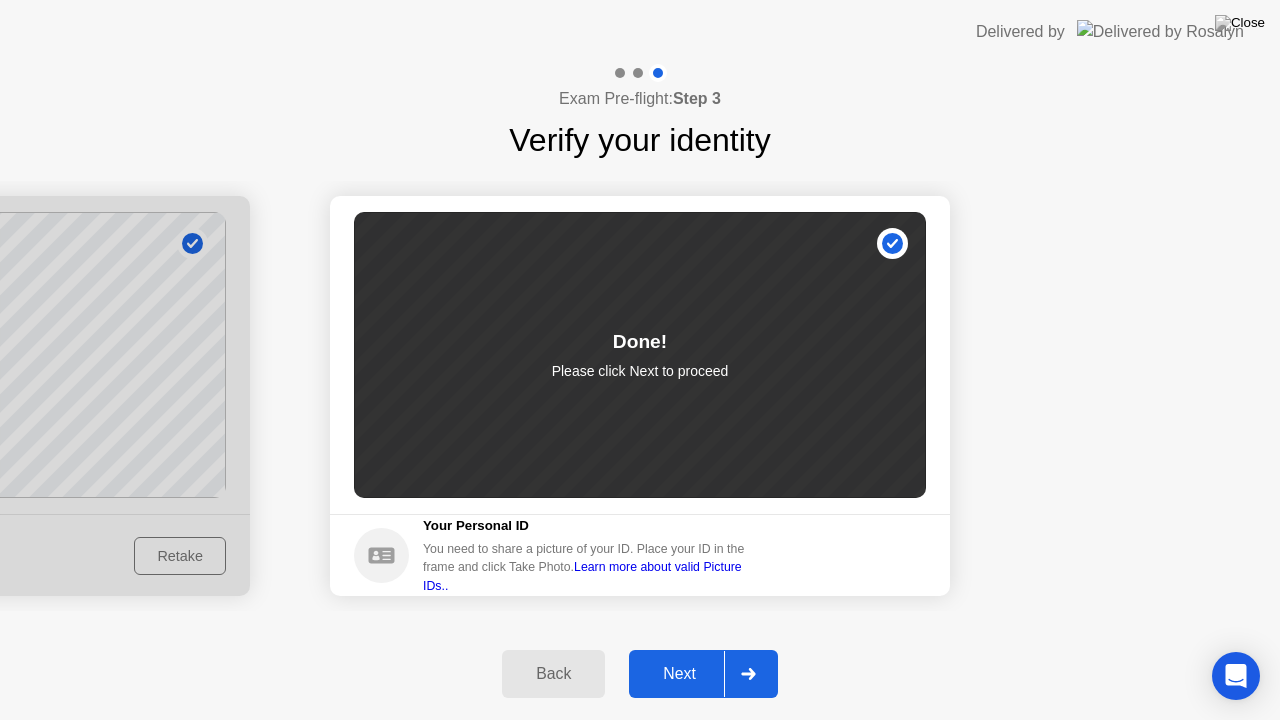 click on "Next" 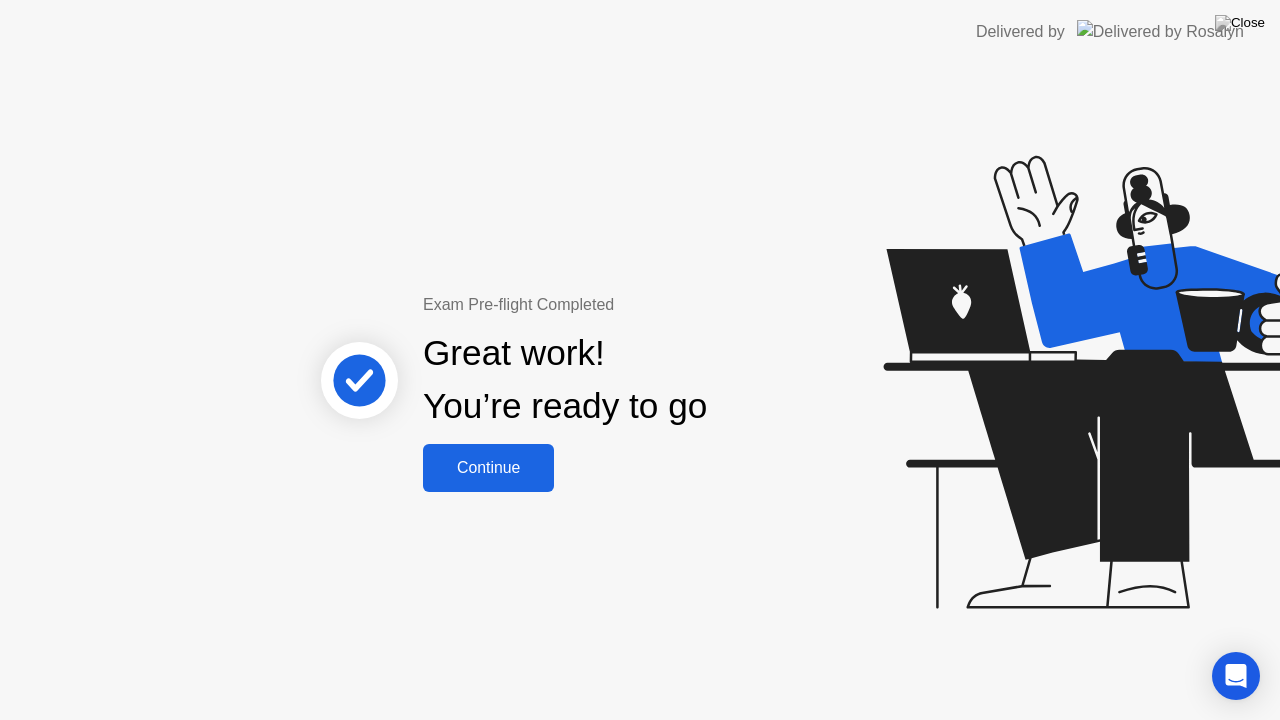 click on "Continue" 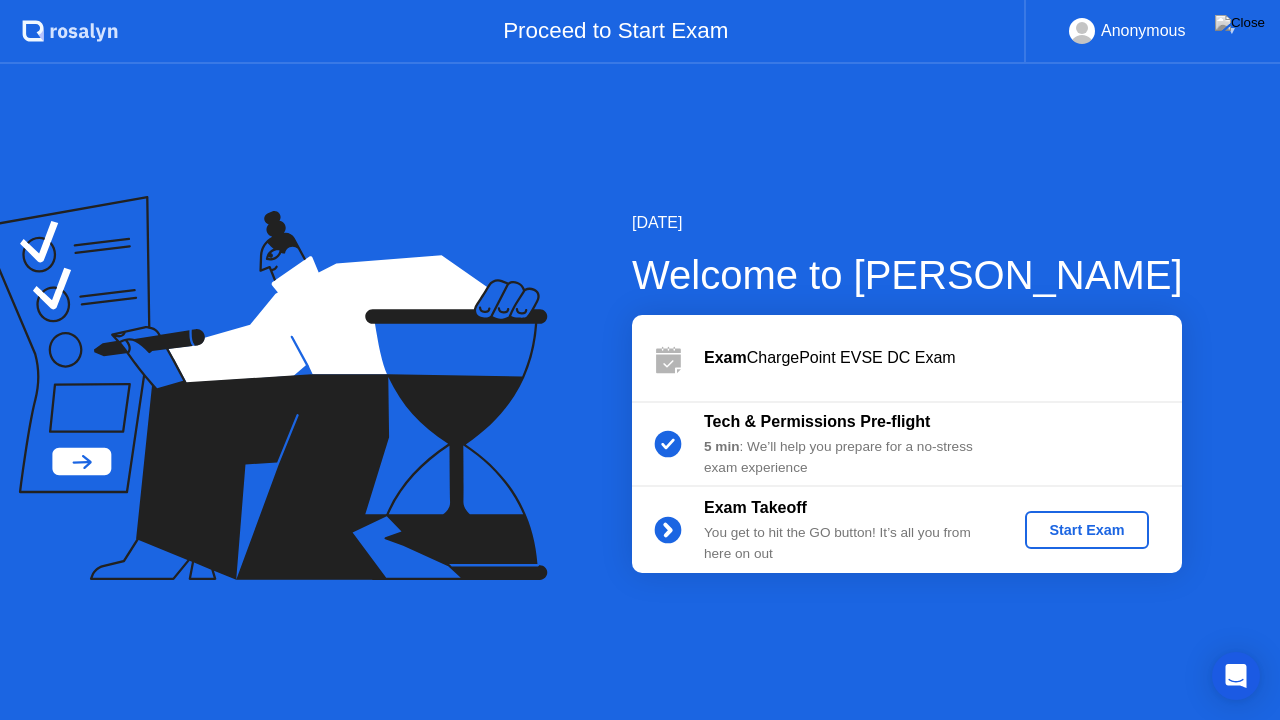 click on "Start Exam" 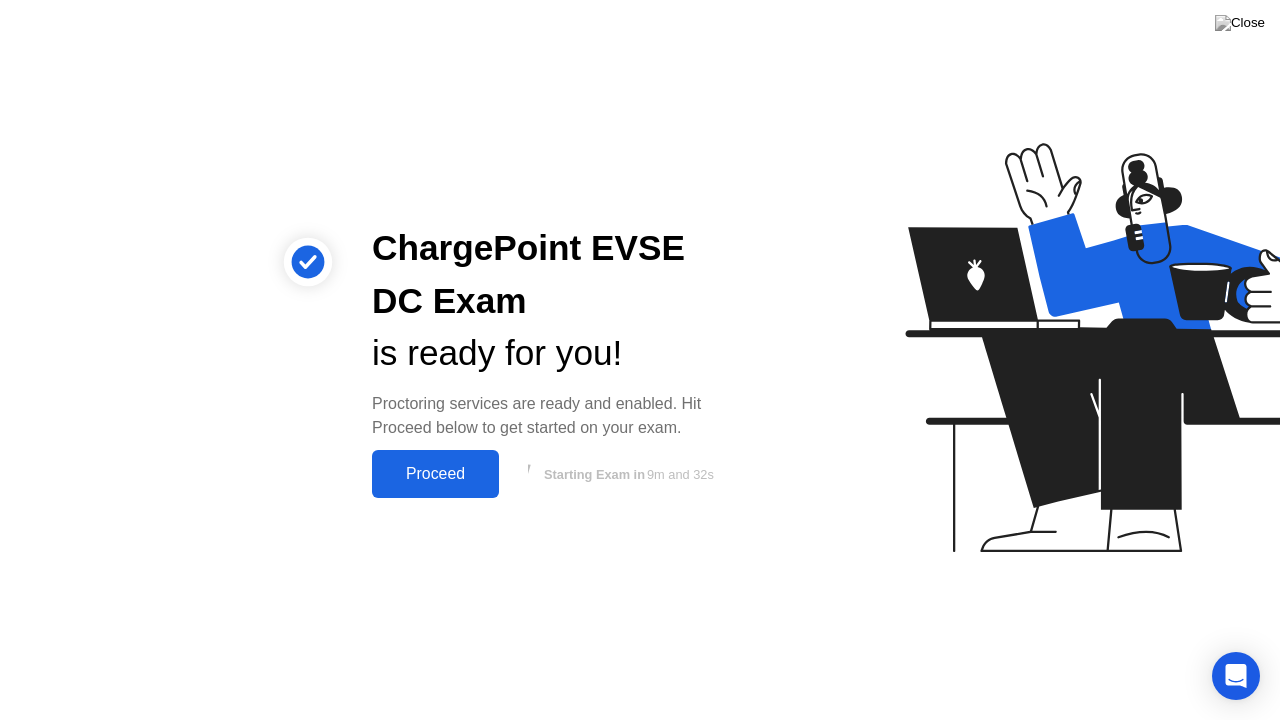 click on "Proceed" 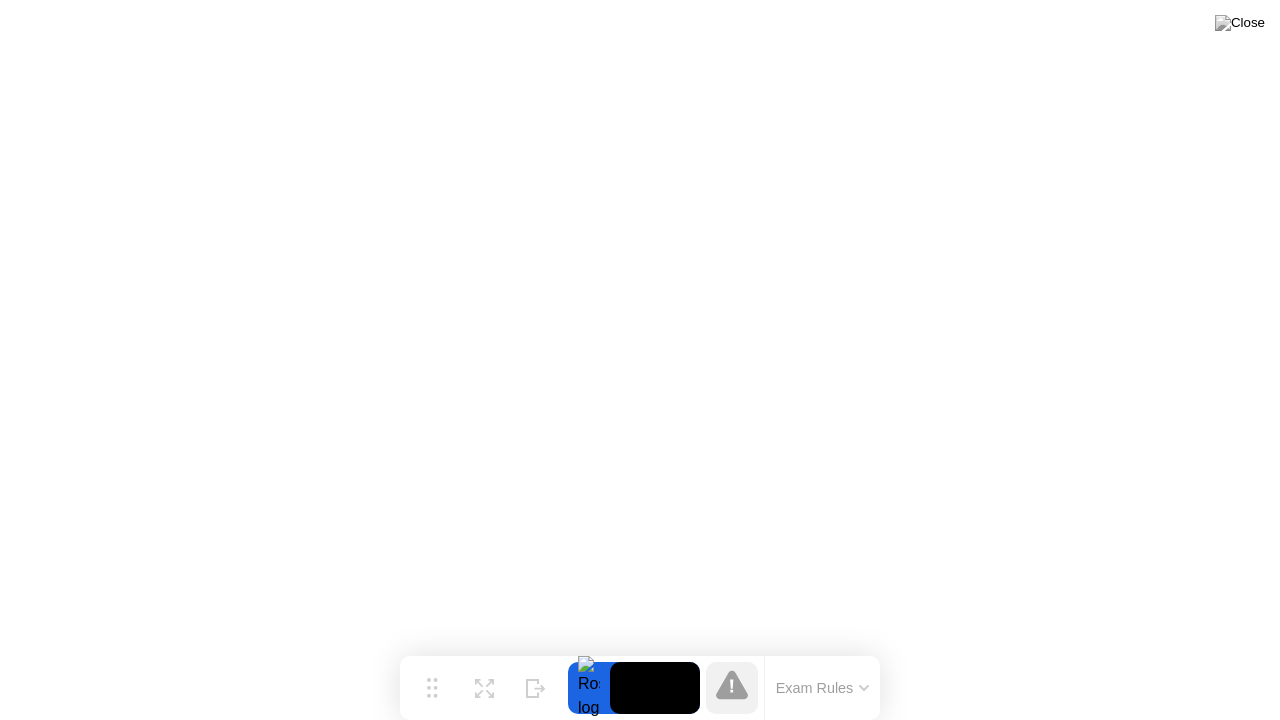 click on "Exam Rules" 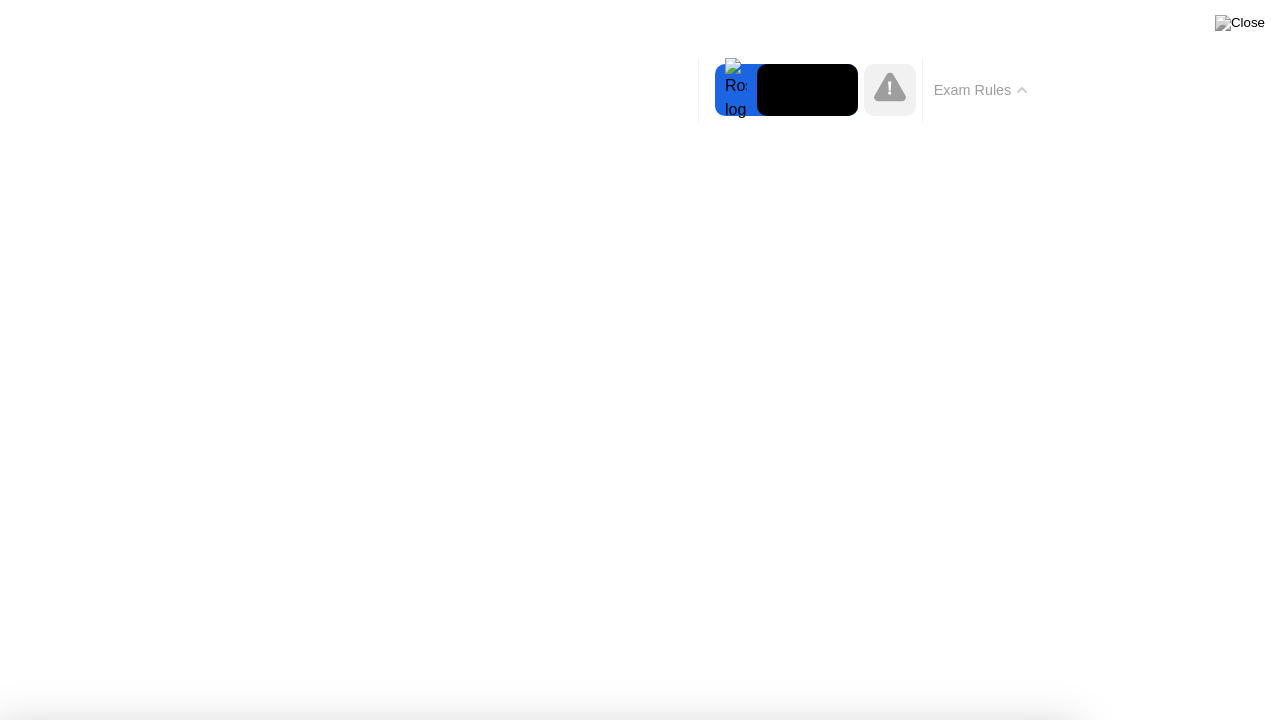 click on "Got it!" at bounding box center (537, 1289) 